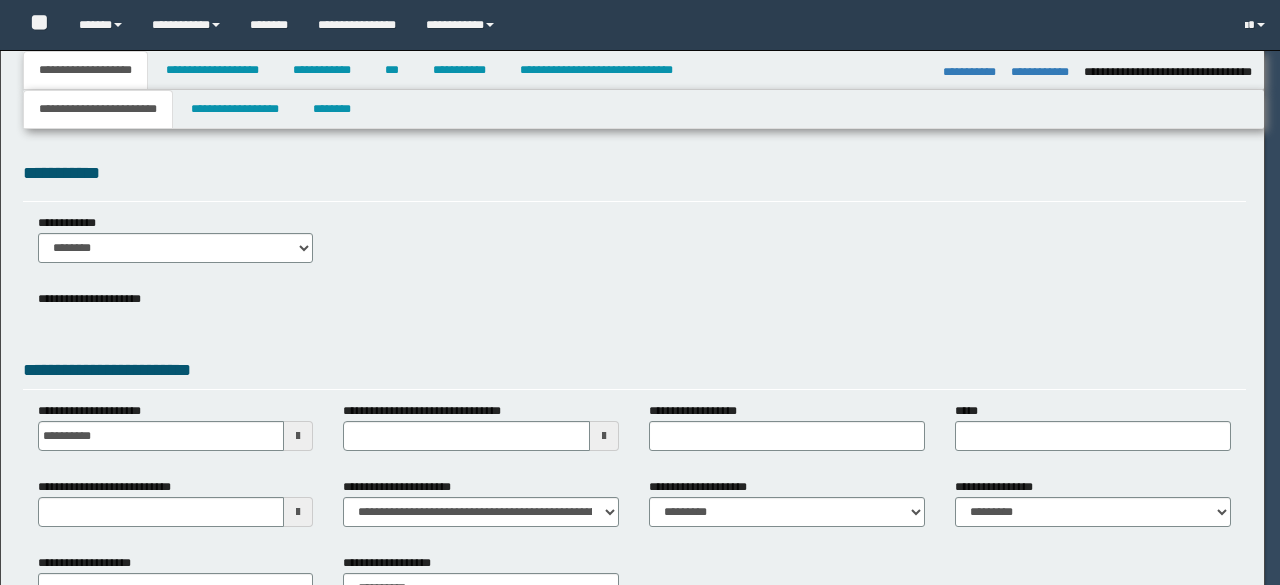 select on "*" 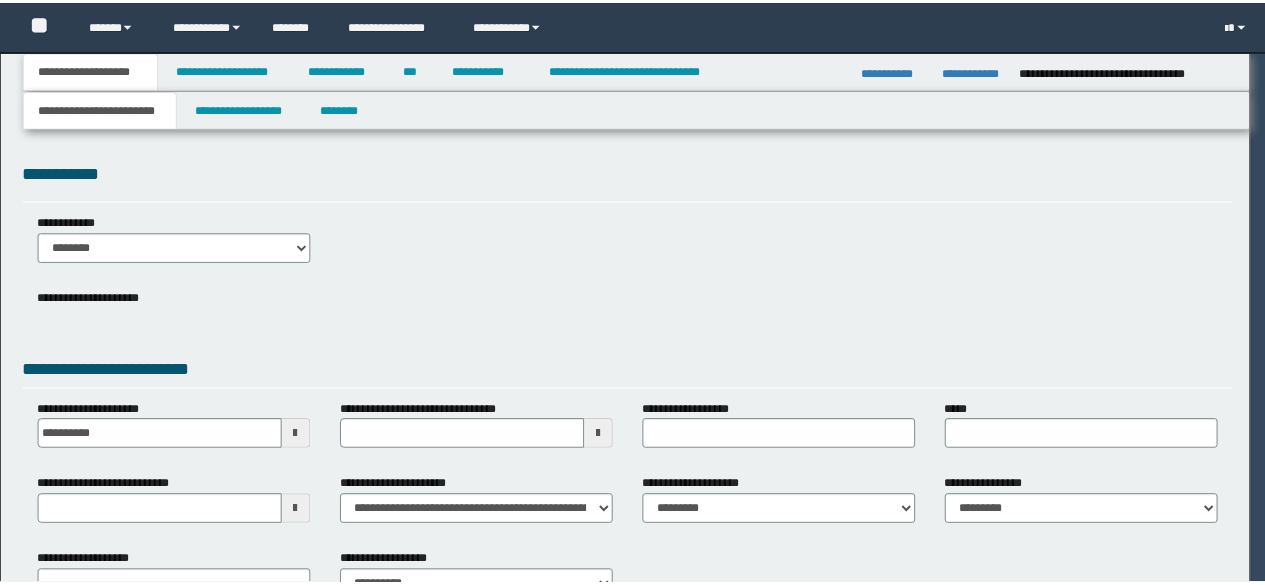 scroll, scrollTop: 0, scrollLeft: 0, axis: both 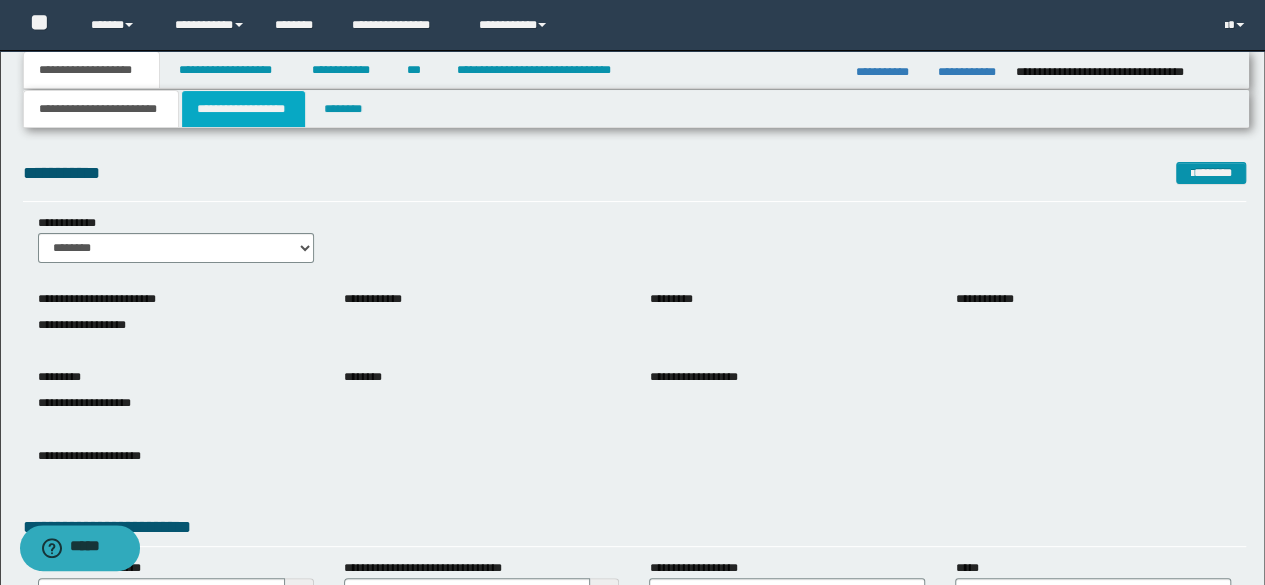 drag, startPoint x: 236, startPoint y: 109, endPoint x: 230, endPoint y: 92, distance: 18.027756 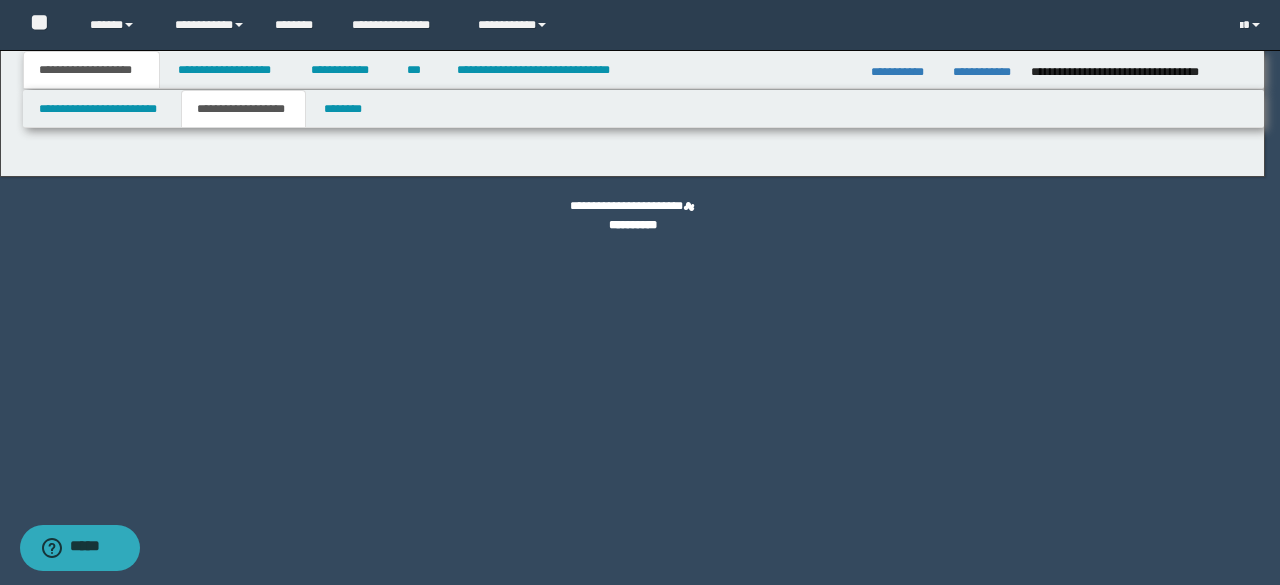 type on "**********" 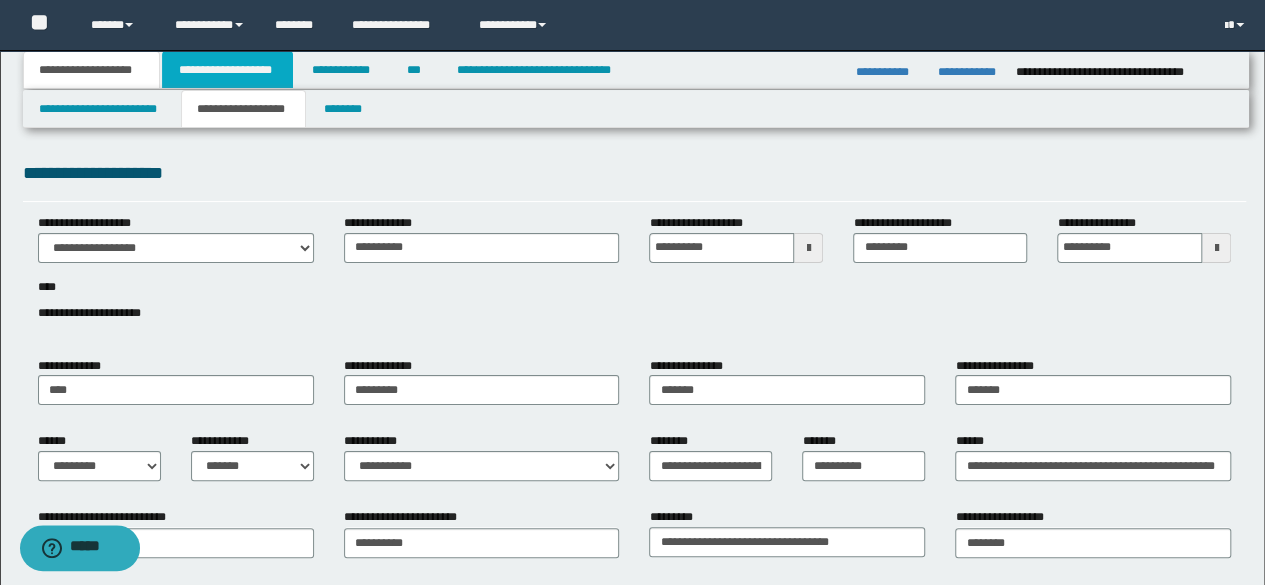 click on "**********" at bounding box center (227, 70) 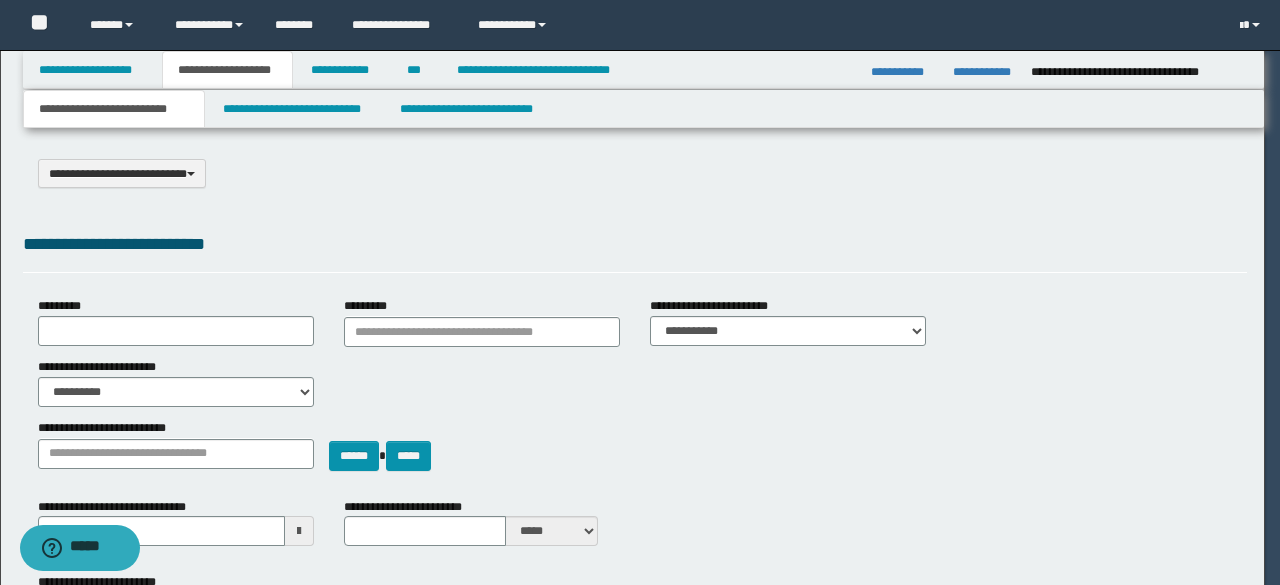 select on "*" 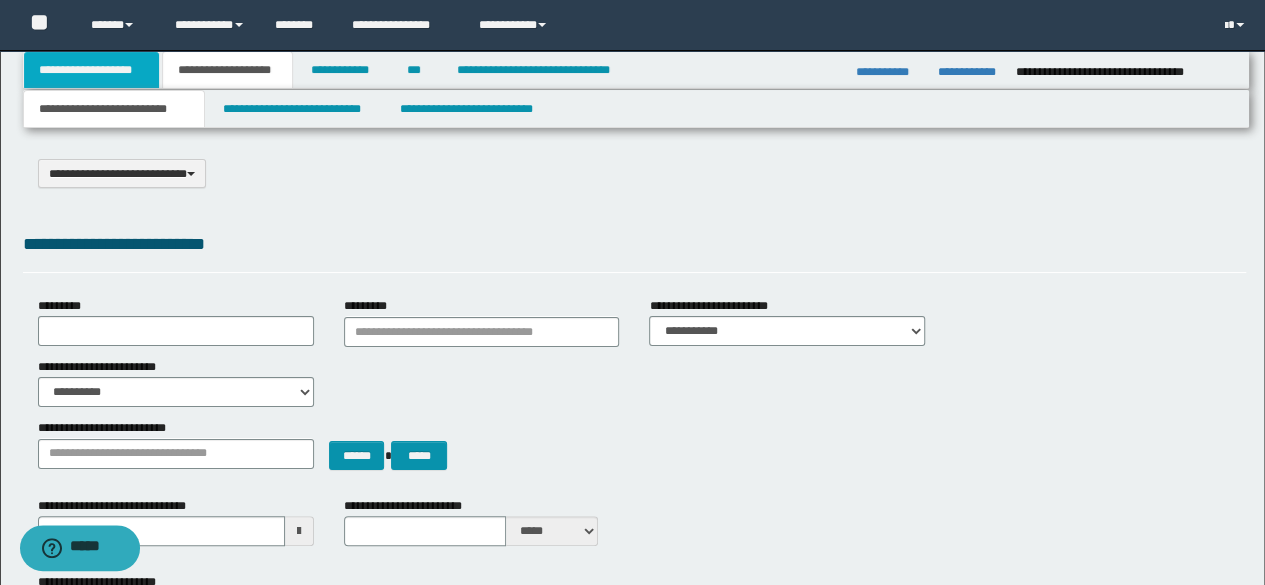 click on "**********" at bounding box center (92, 70) 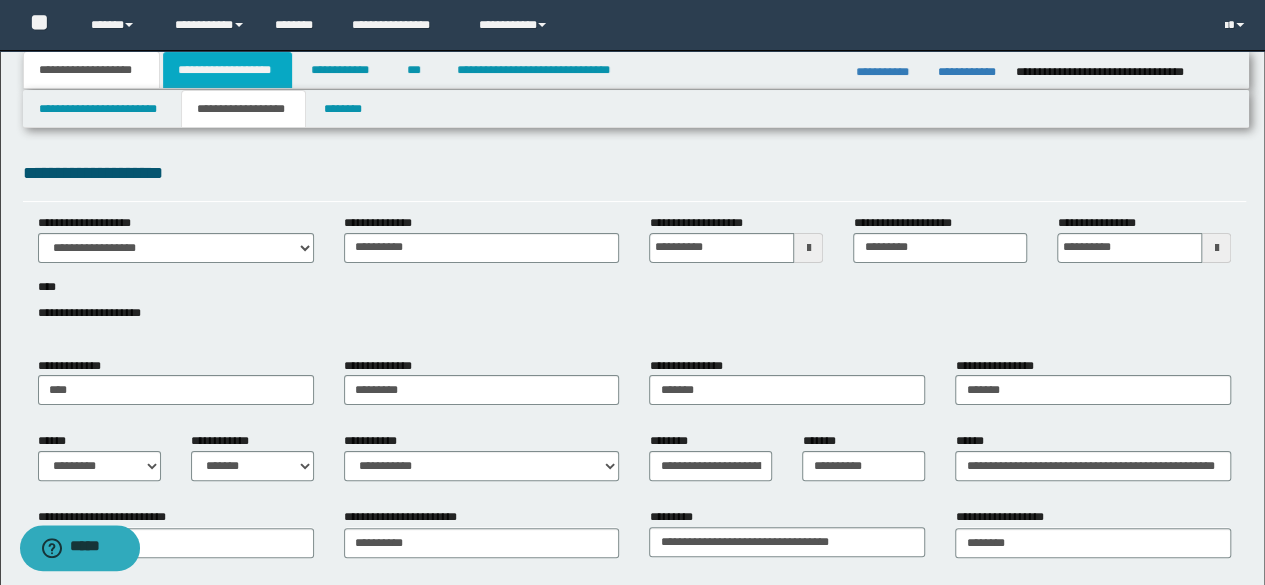 click on "**********" at bounding box center (227, 70) 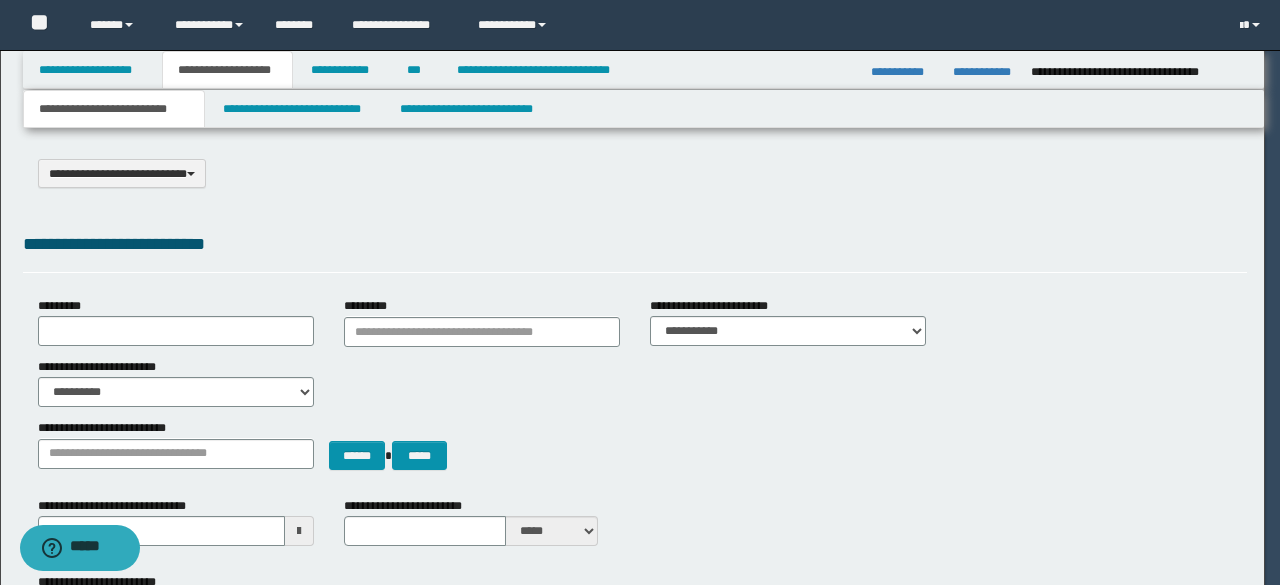 type 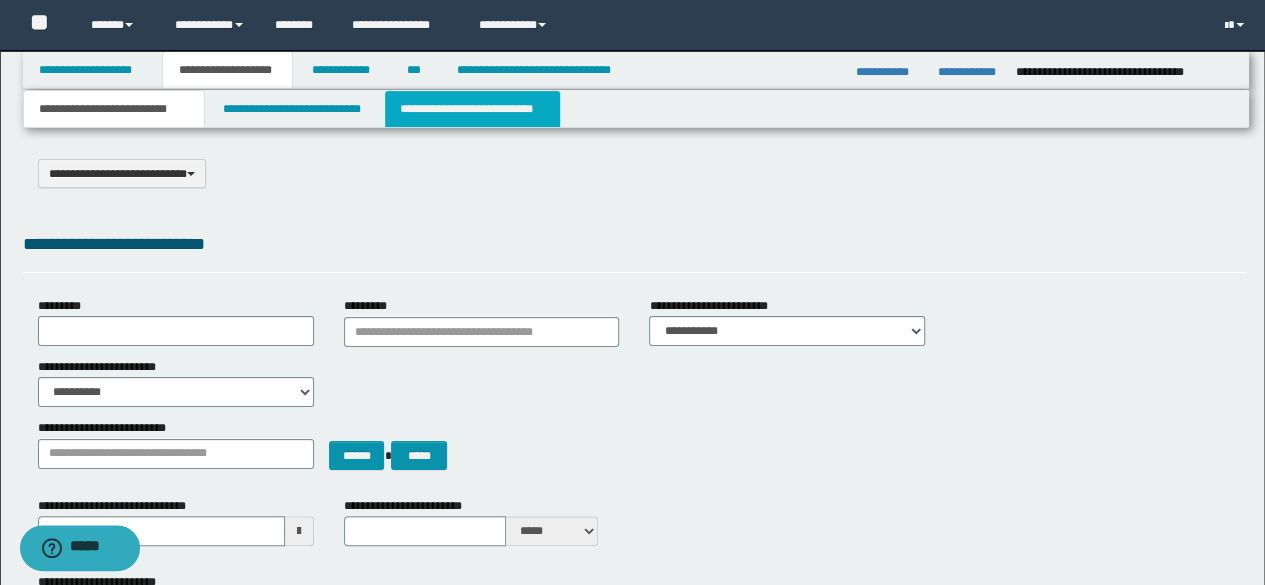 click on "**********" at bounding box center [472, 109] 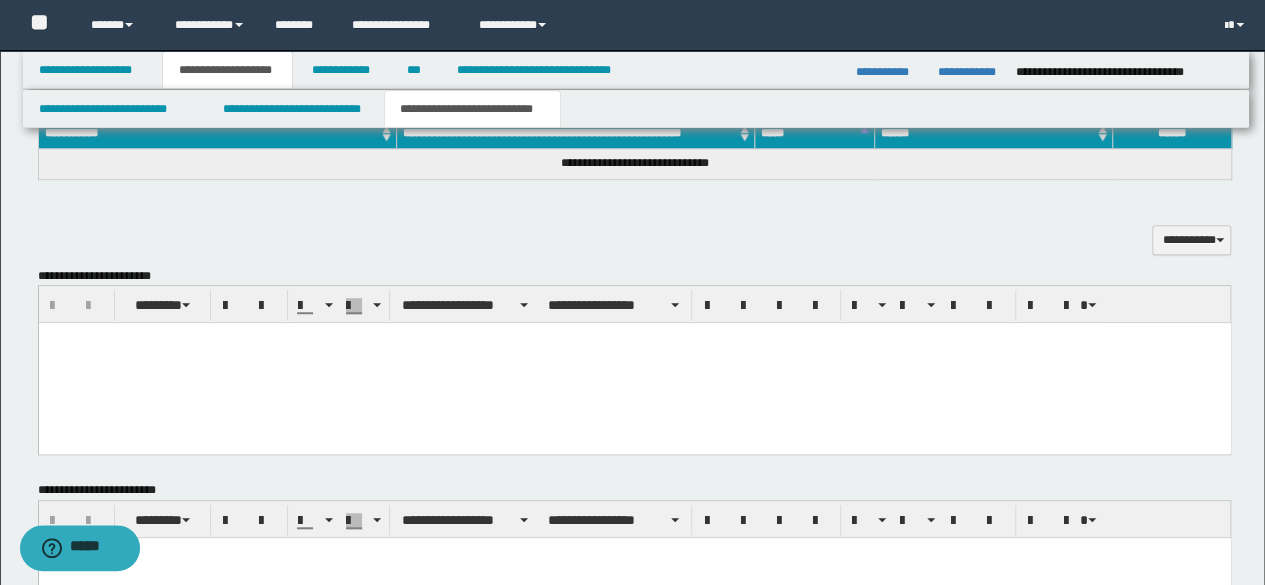 scroll, scrollTop: 600, scrollLeft: 0, axis: vertical 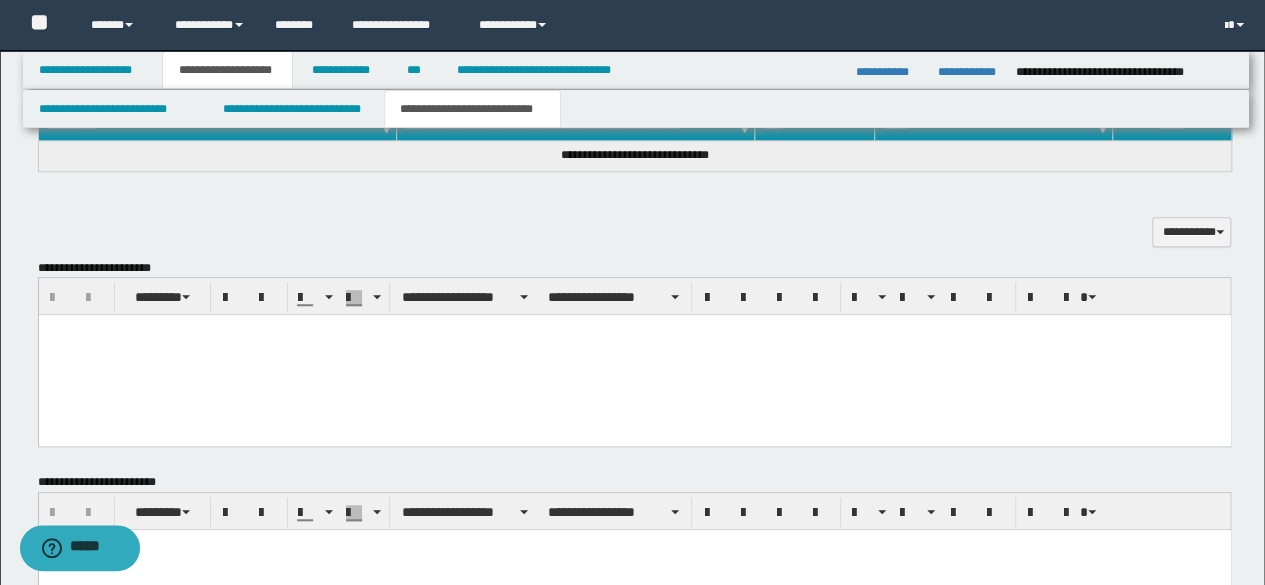 click at bounding box center [634, 355] 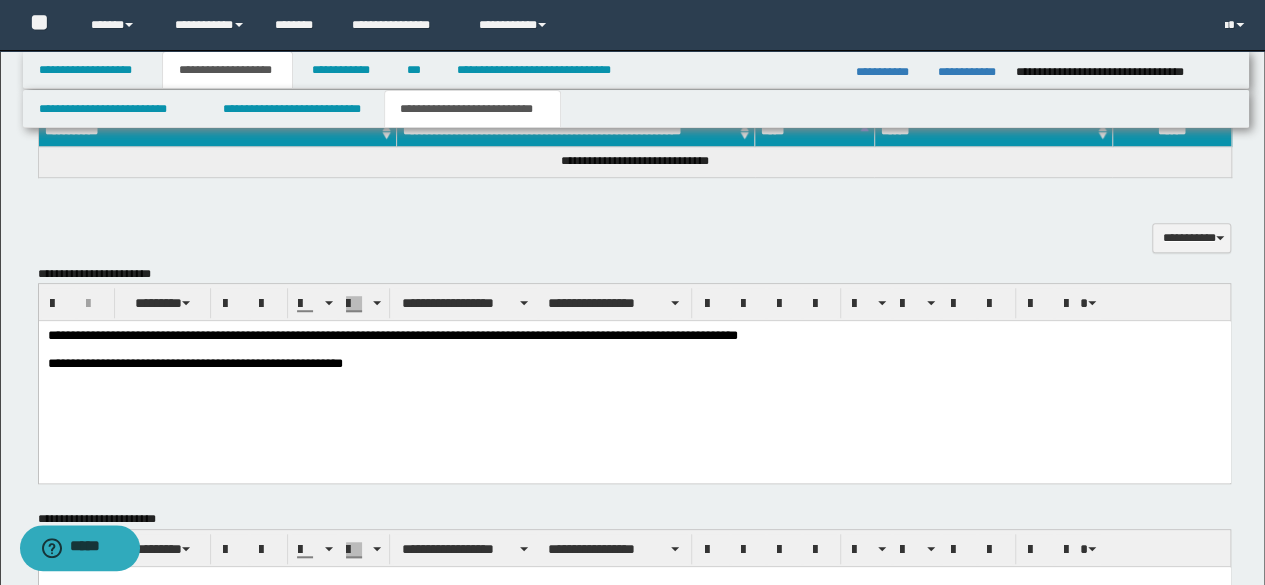 scroll, scrollTop: 700, scrollLeft: 0, axis: vertical 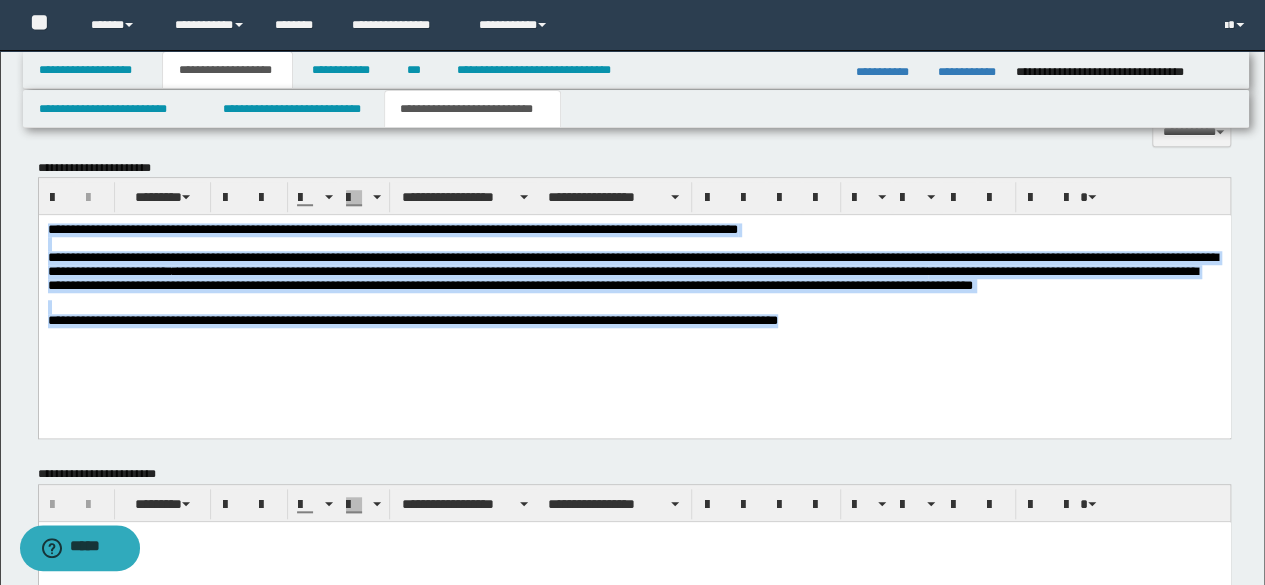copy on "**********" 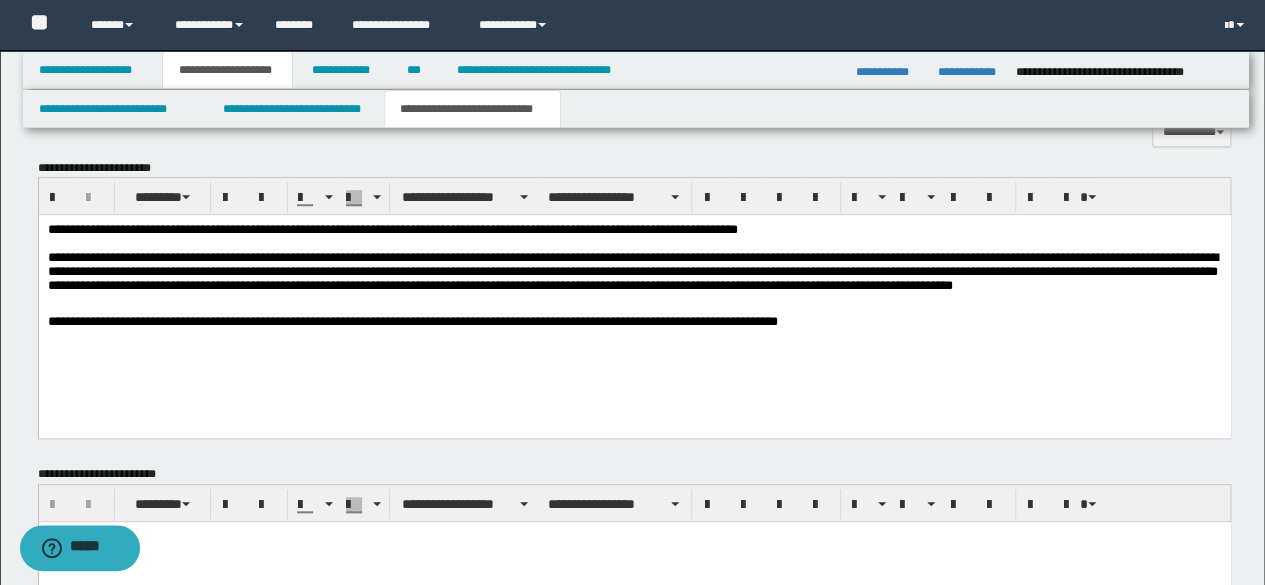 scroll, scrollTop: 500, scrollLeft: 0, axis: vertical 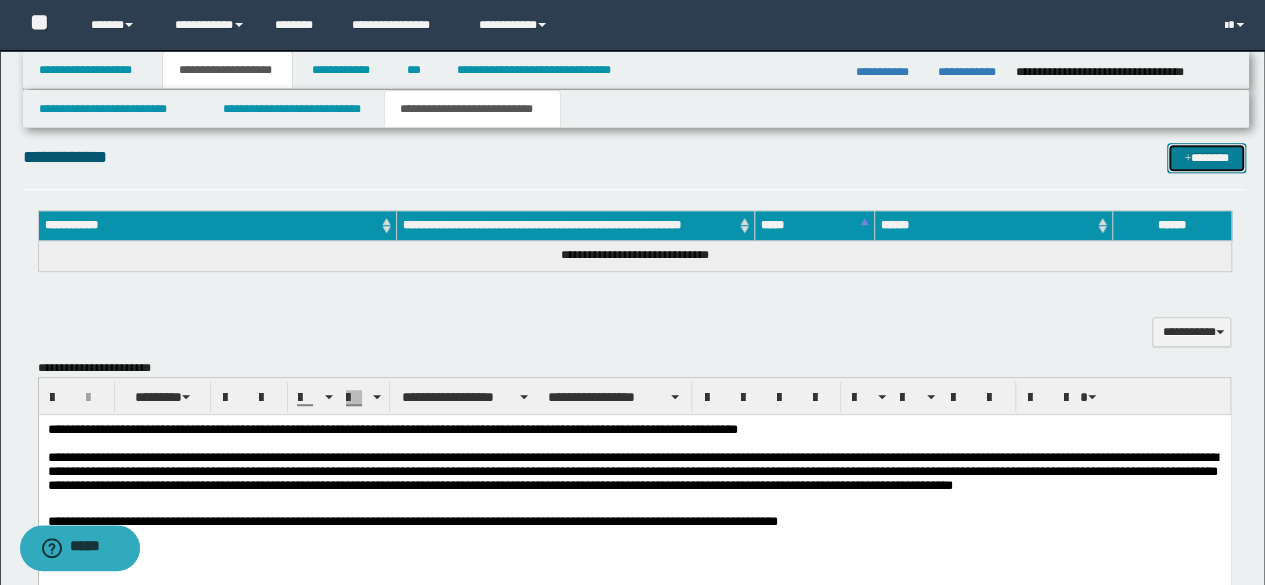 click on "*******" at bounding box center (1206, 157) 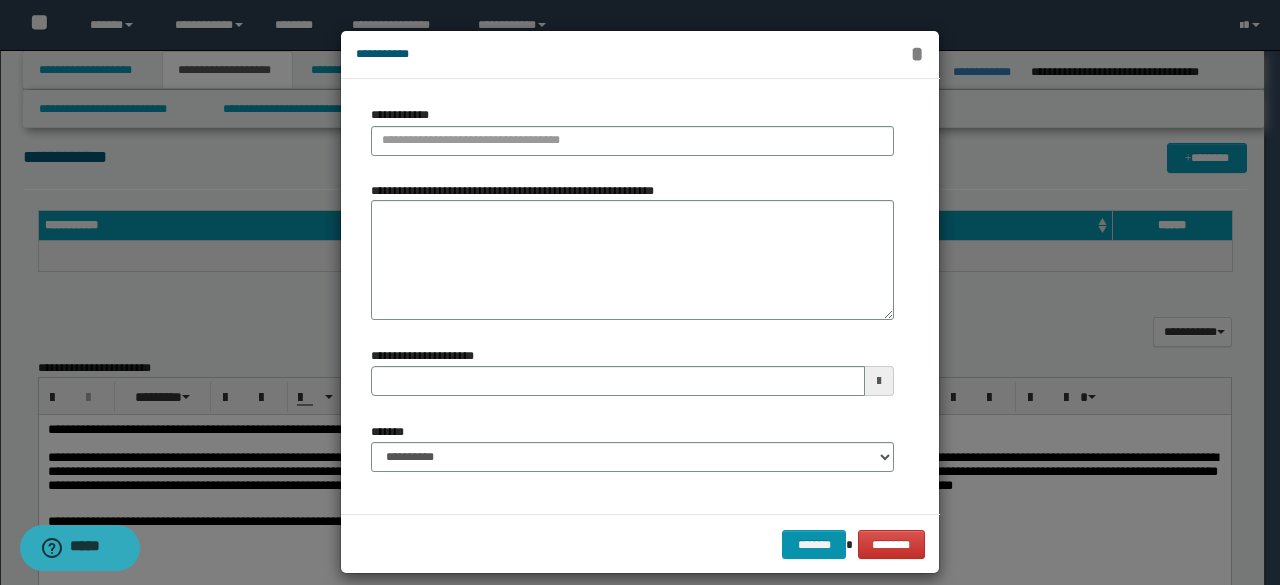 type 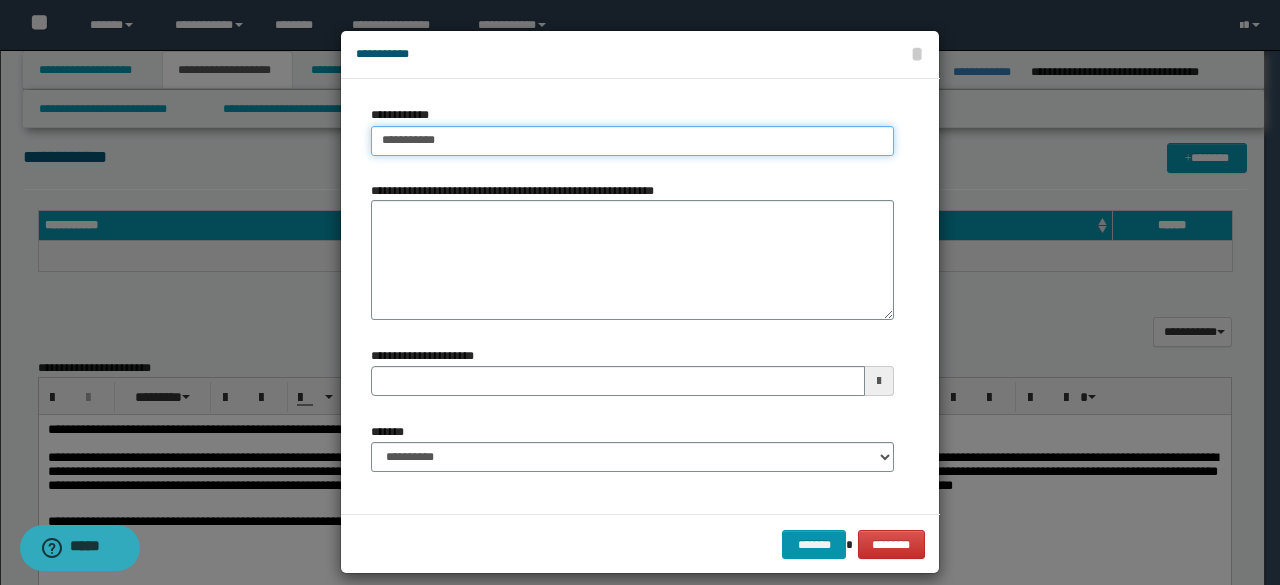 type on "**********" 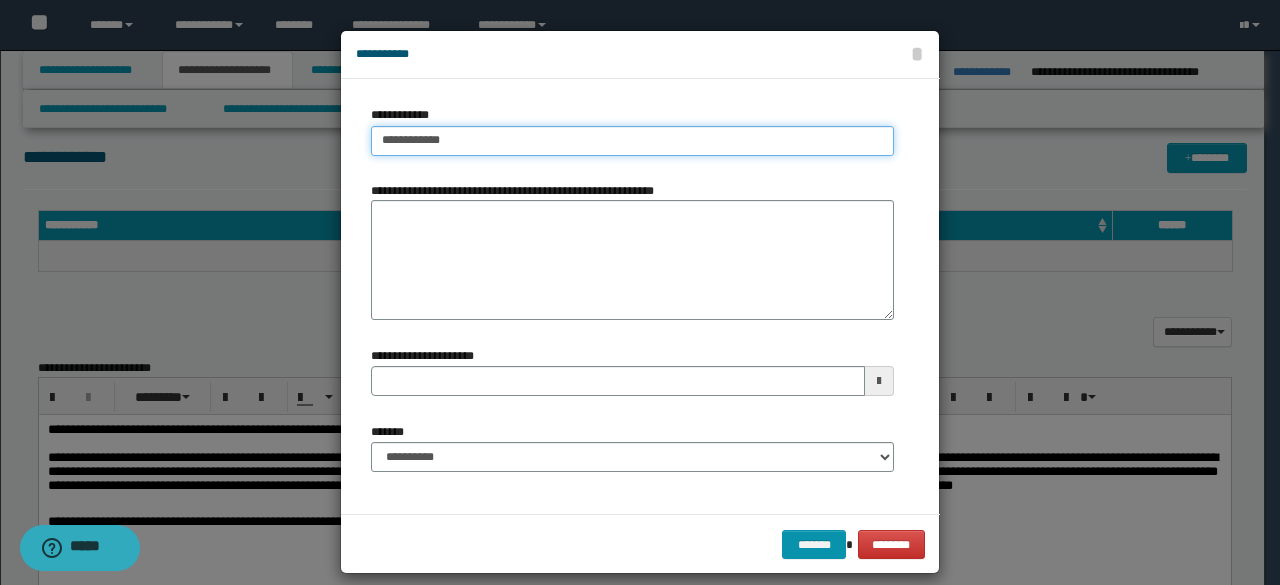 type on "**********" 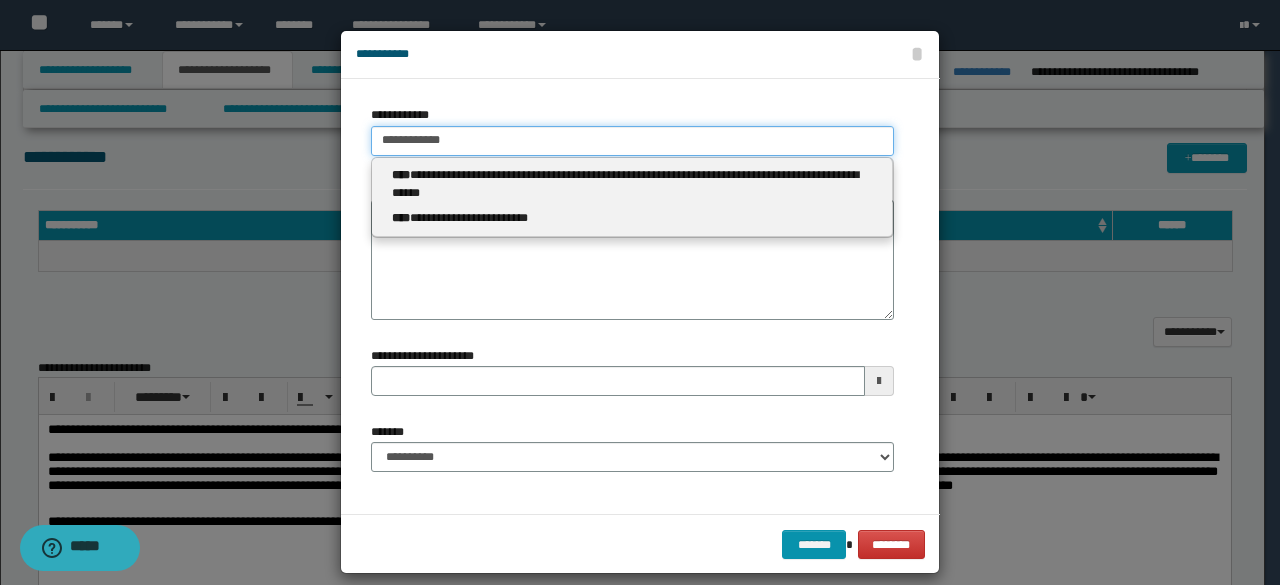 type 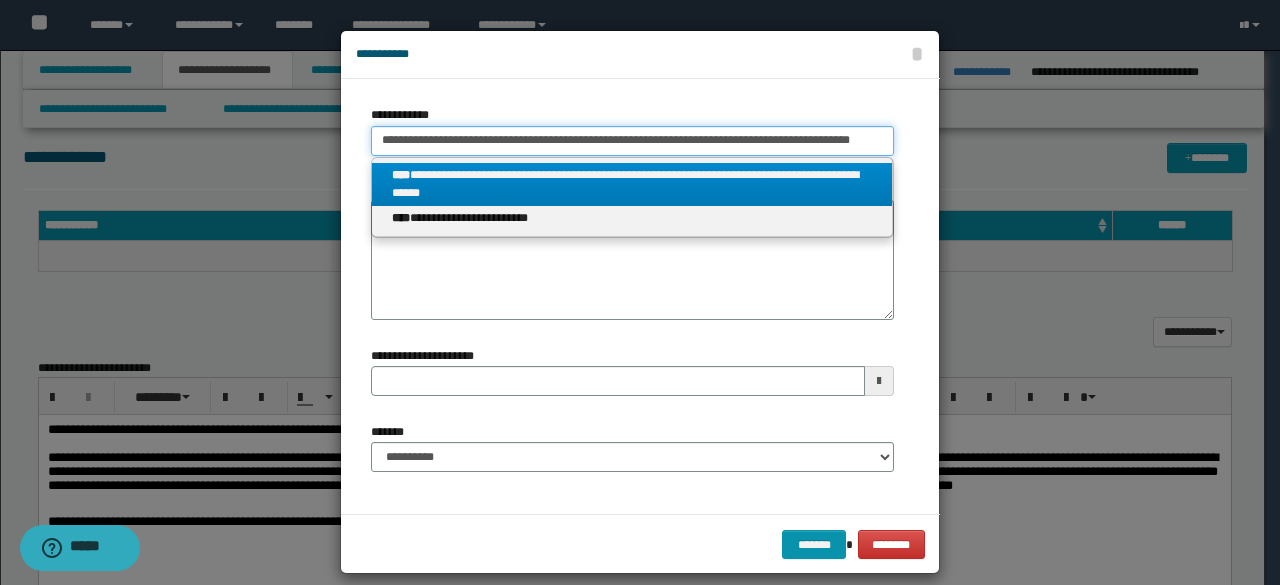 type on "**********" 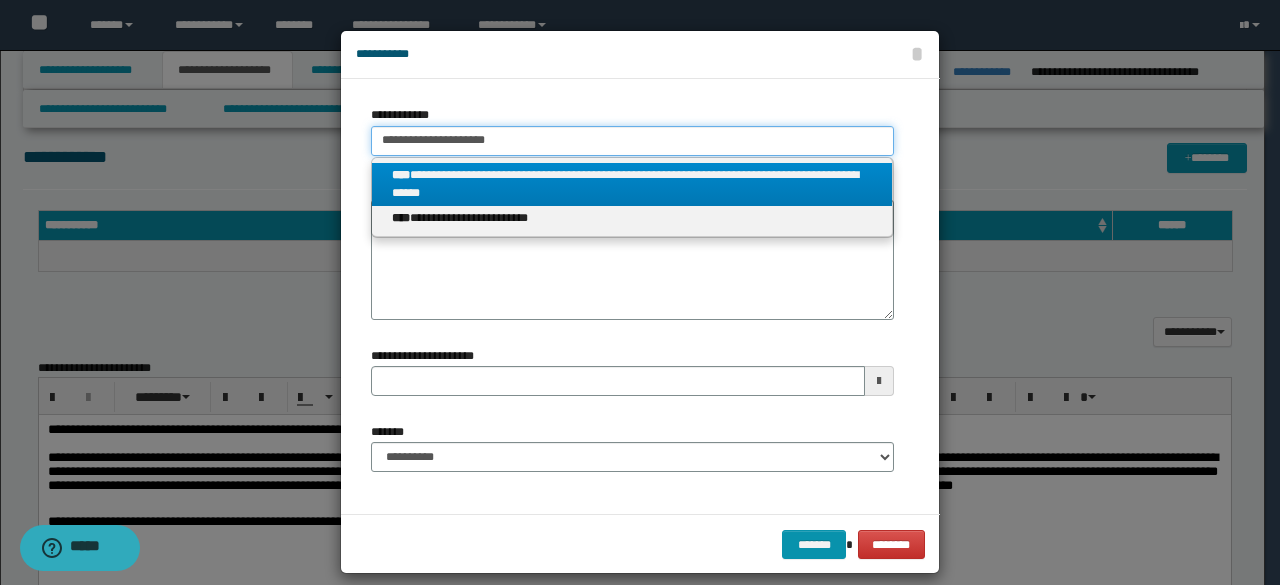 type on "**********" 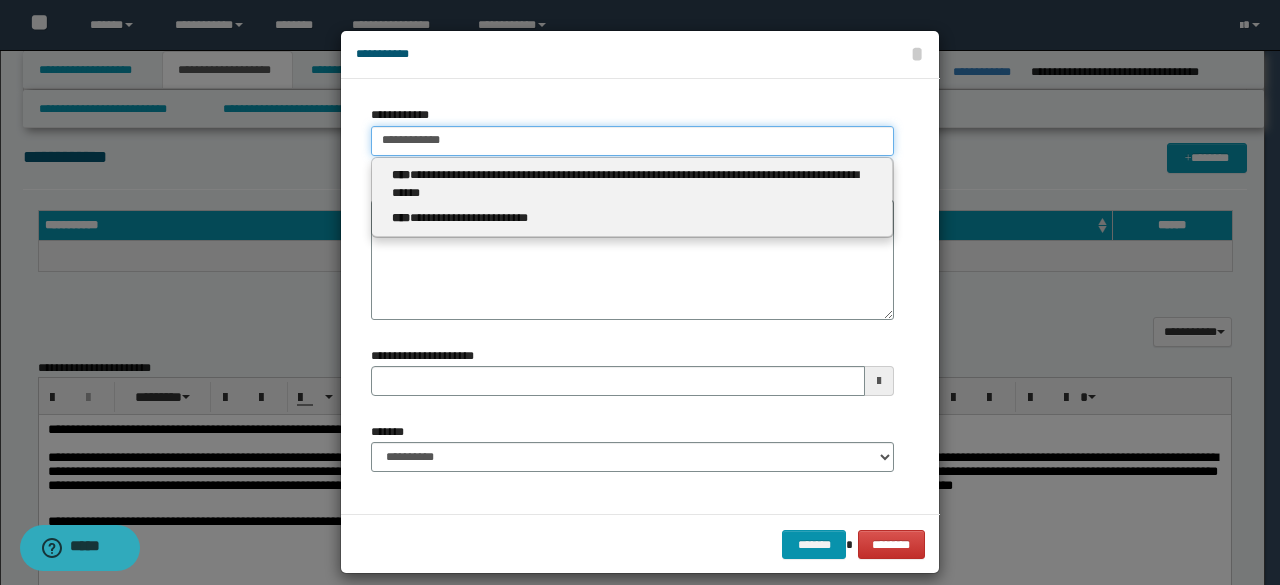 type on "**********" 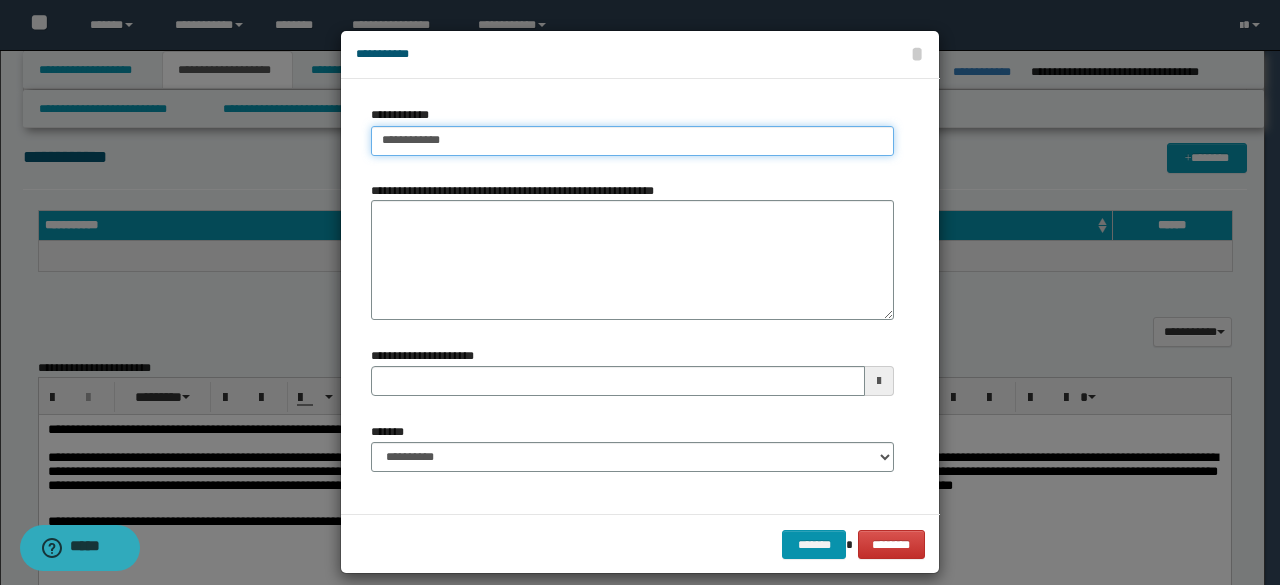 type on "**********" 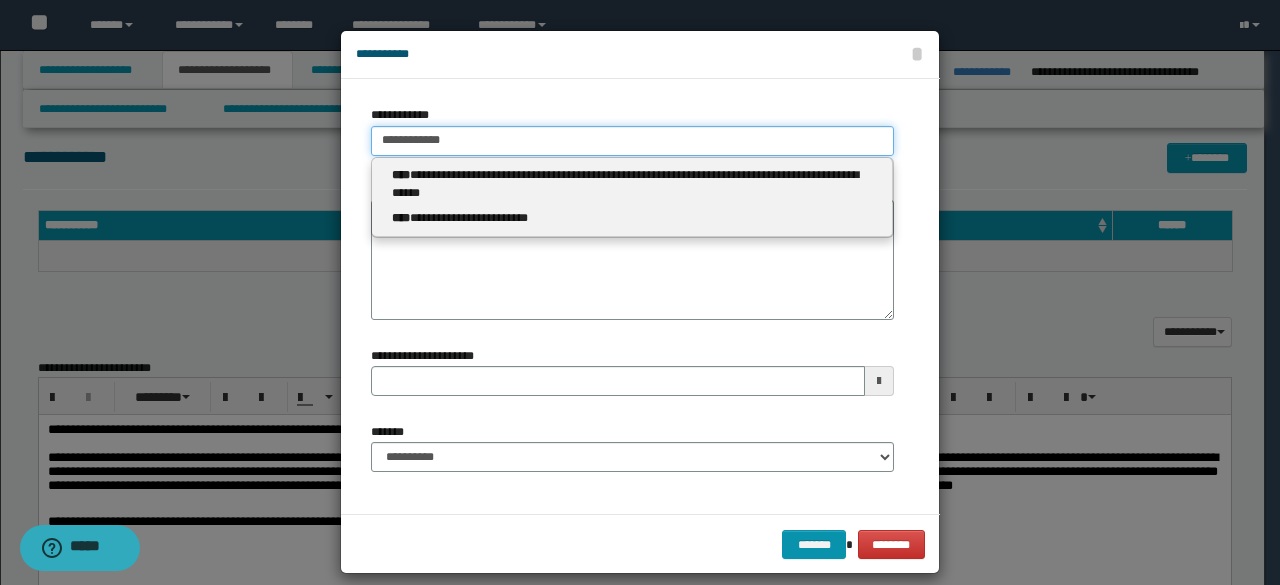 type 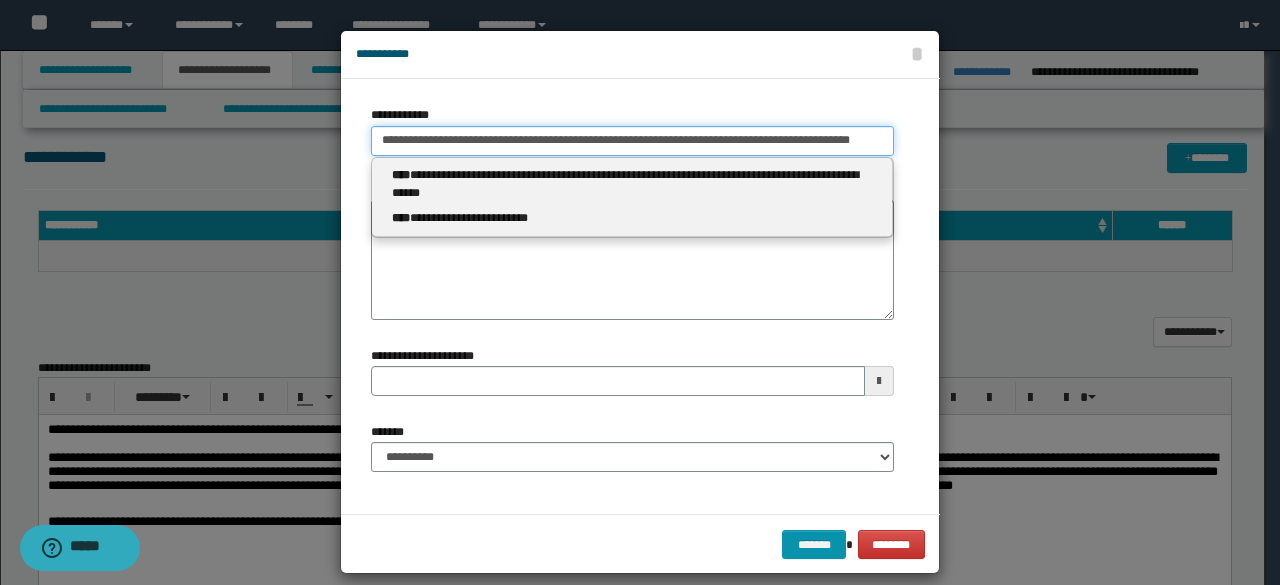 type on "**********" 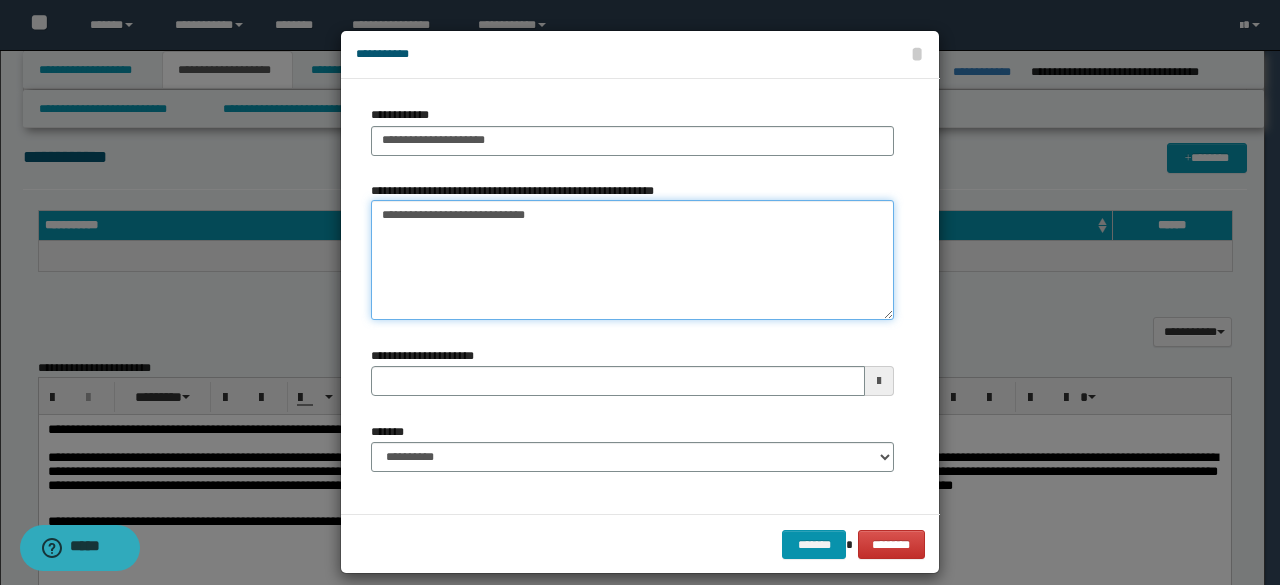 type on "**********" 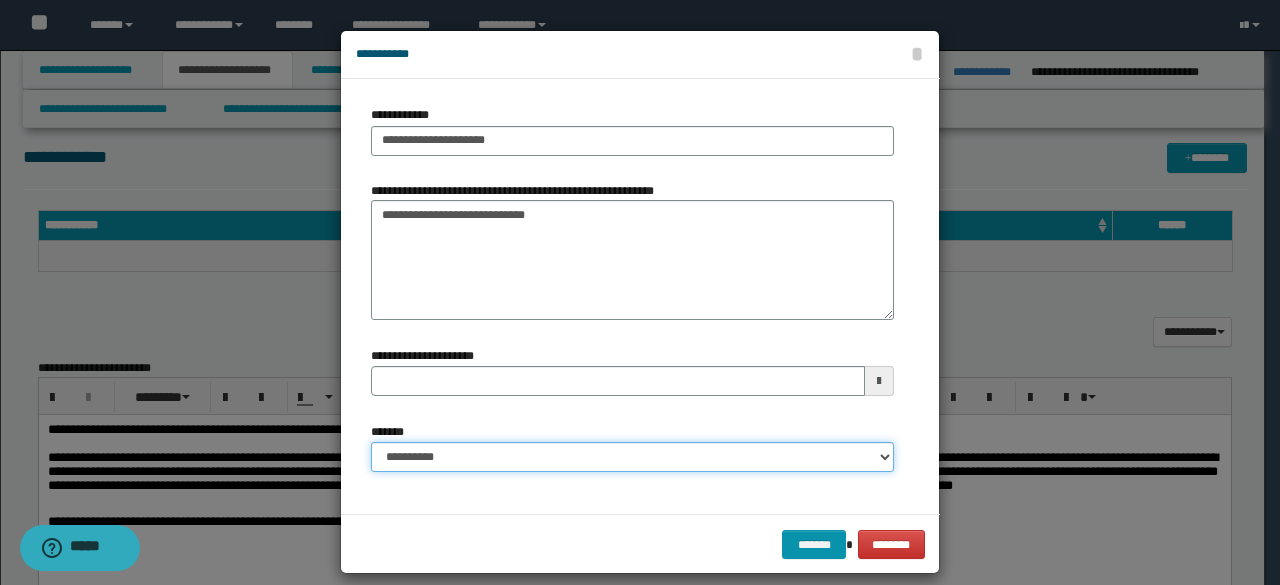 type 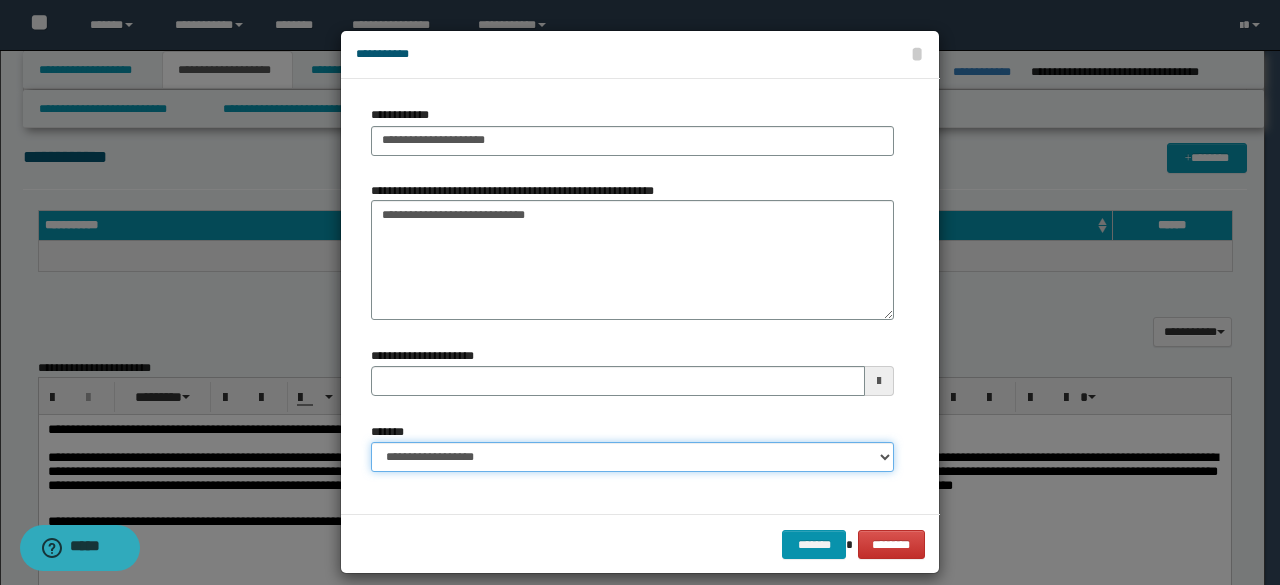select on "*" 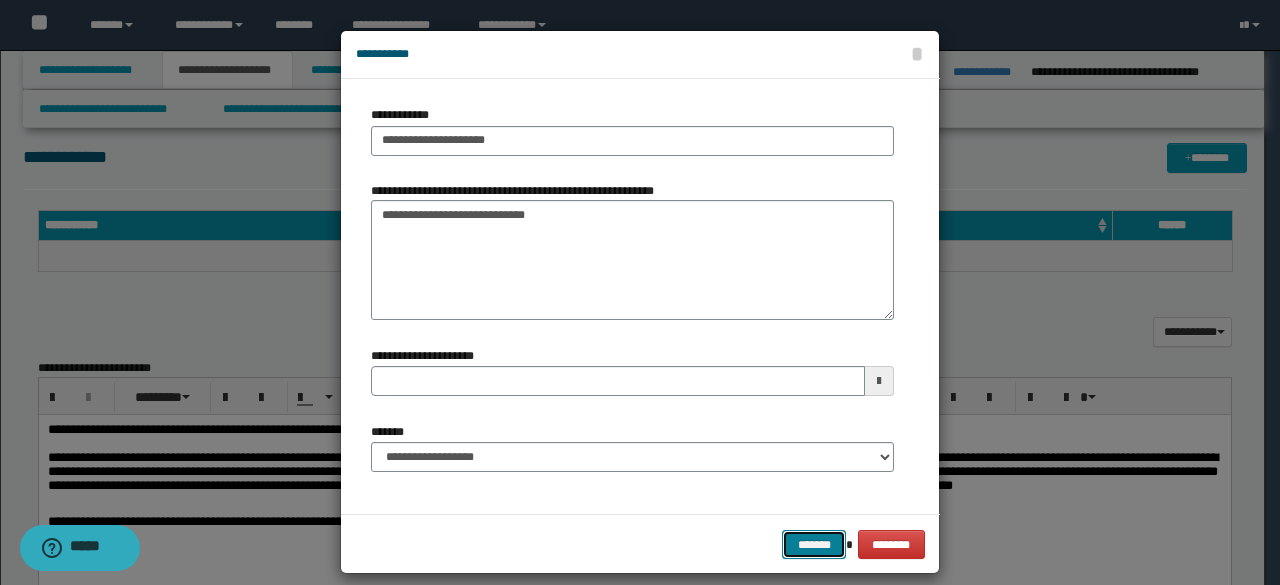 type 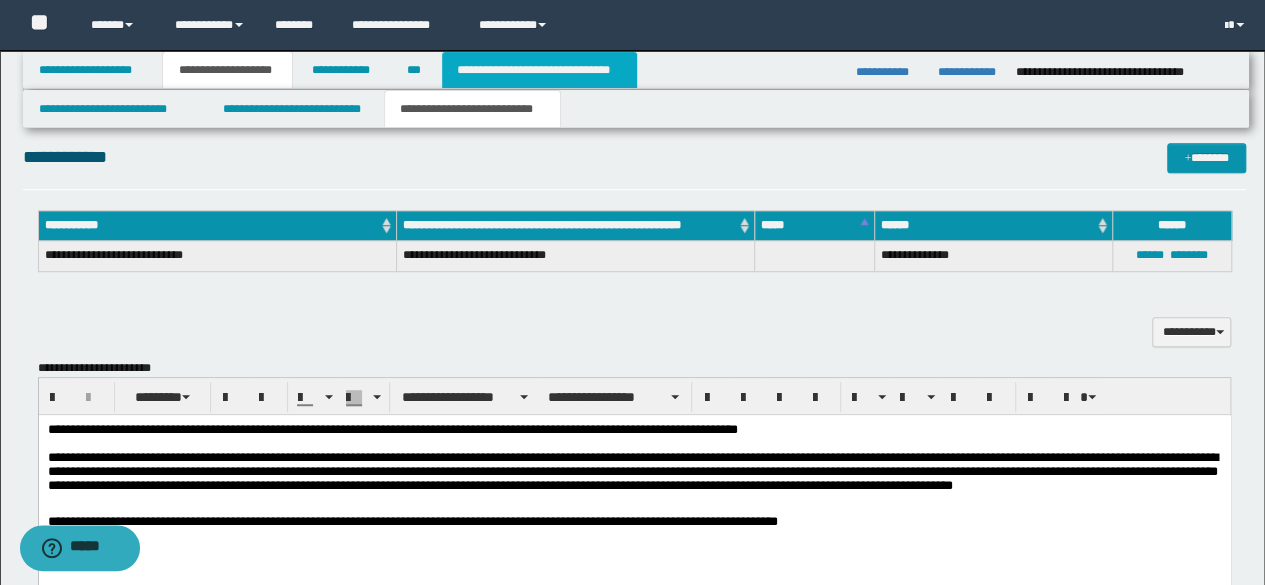 click on "**********" at bounding box center [539, 70] 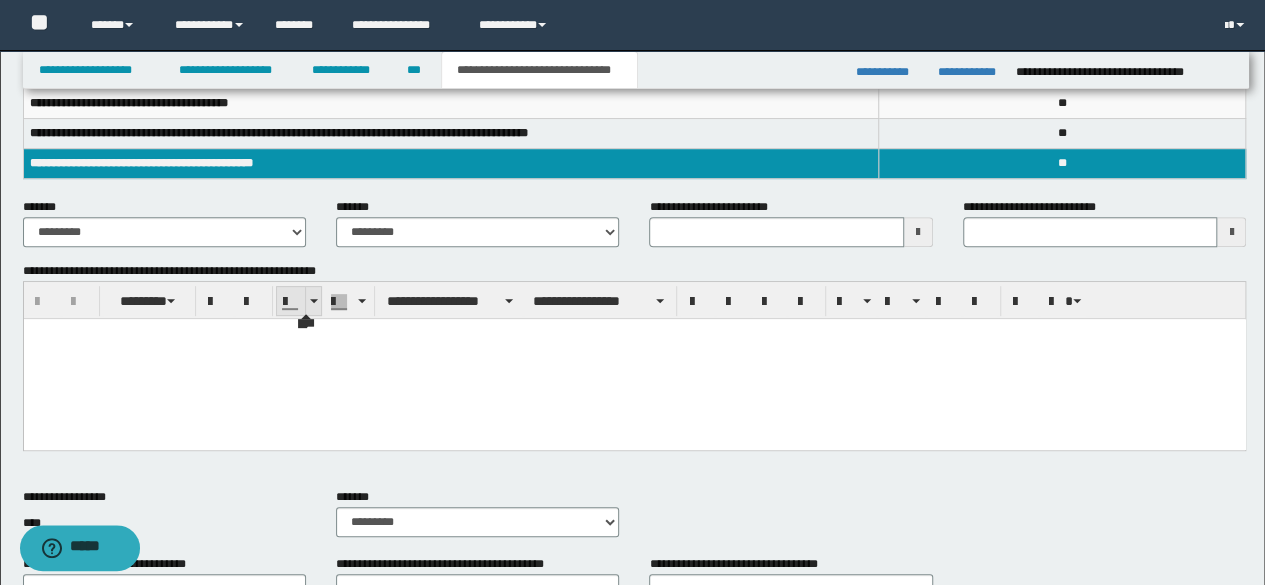 scroll, scrollTop: 300, scrollLeft: 0, axis: vertical 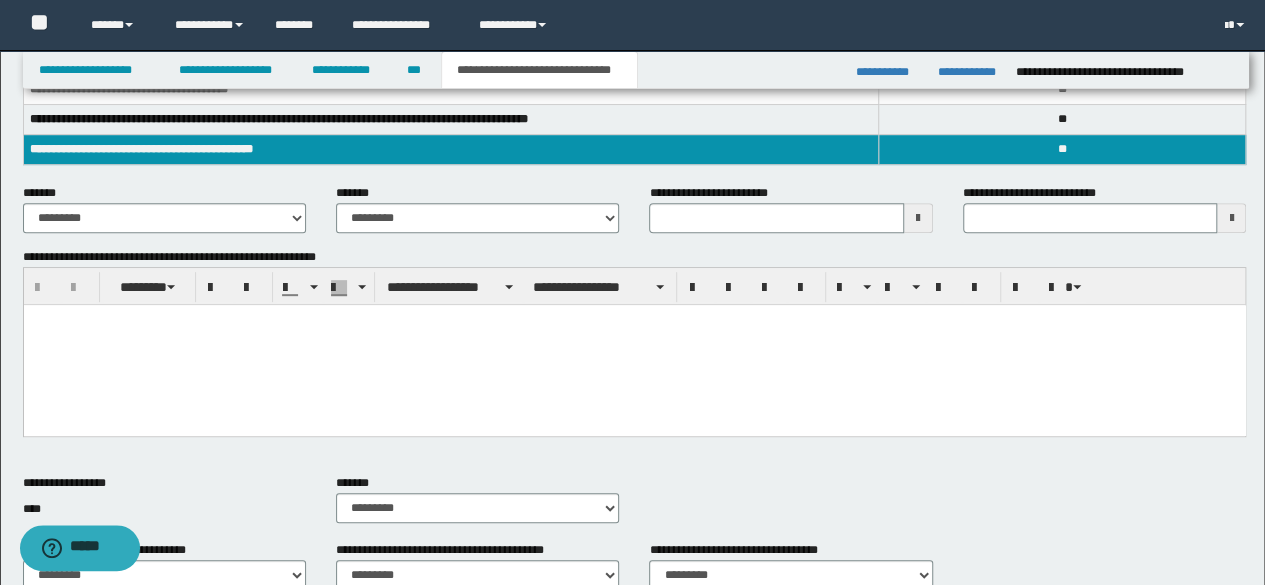 drag, startPoint x: 241, startPoint y: 193, endPoint x: 258, endPoint y: 223, distance: 34.48188 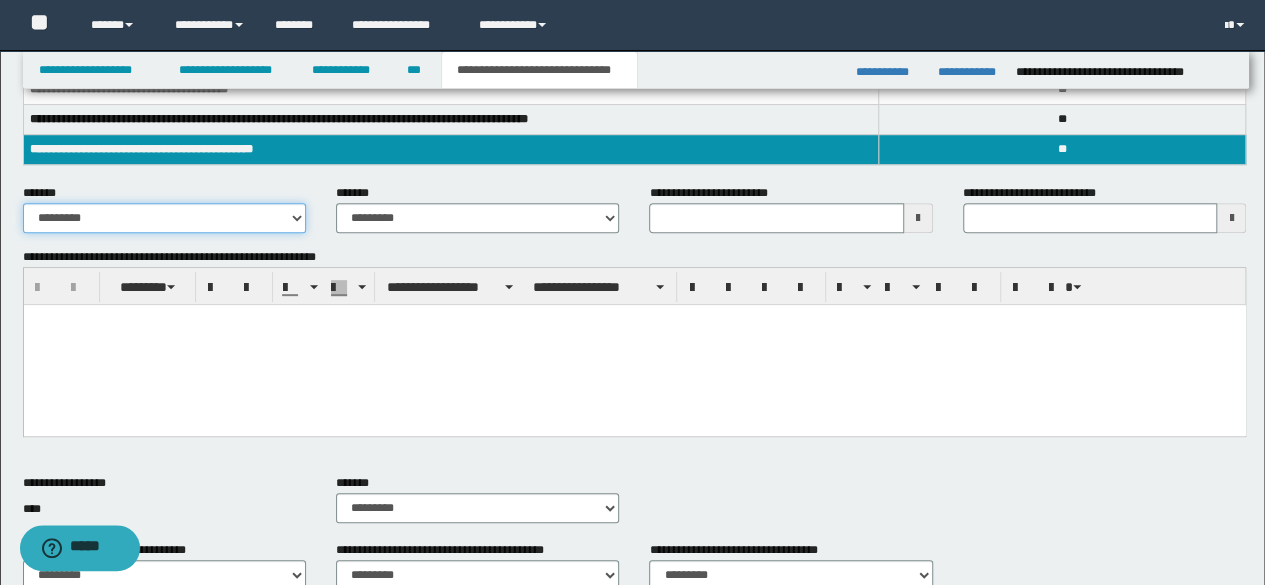 click on "**********" at bounding box center [164, 218] 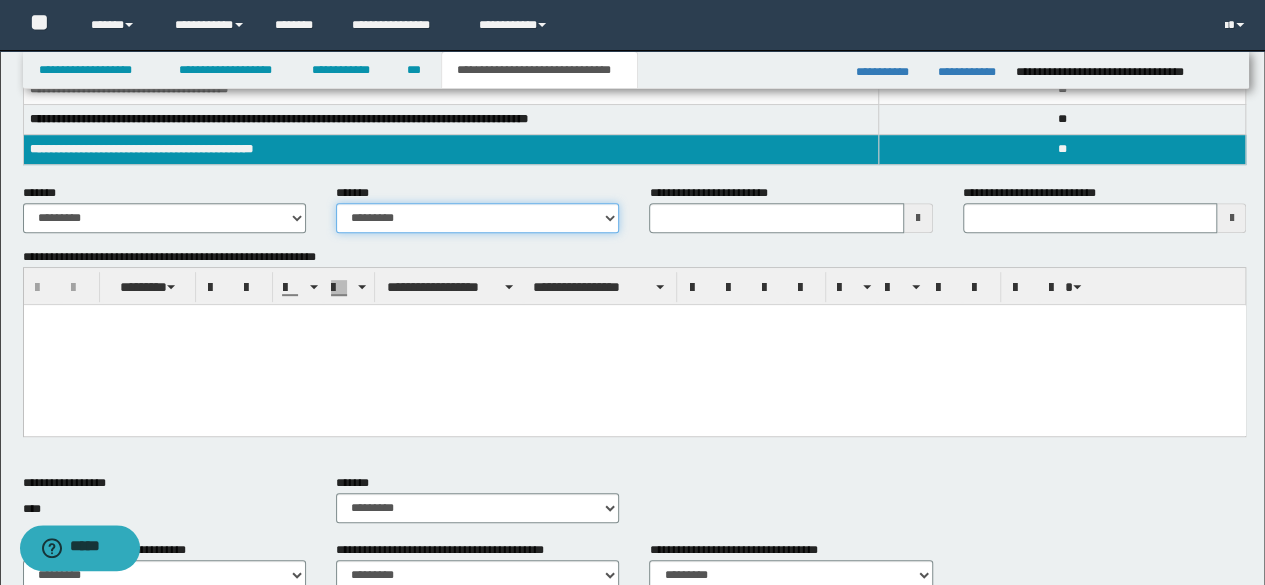 click on "**********" at bounding box center (477, 218) 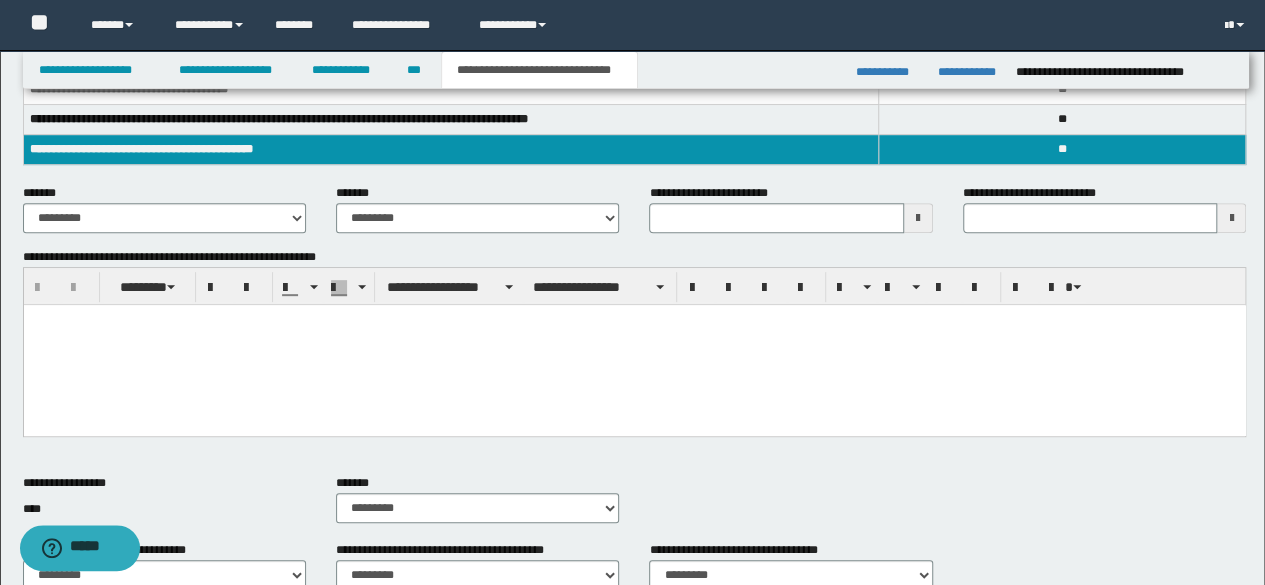 click at bounding box center [634, 344] 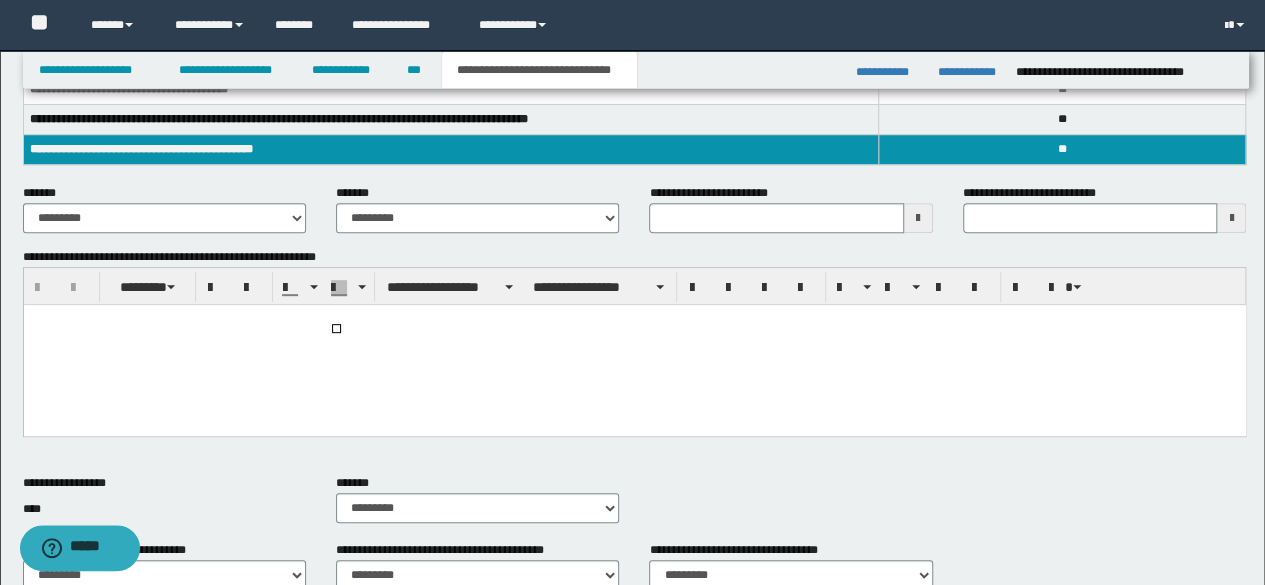 type 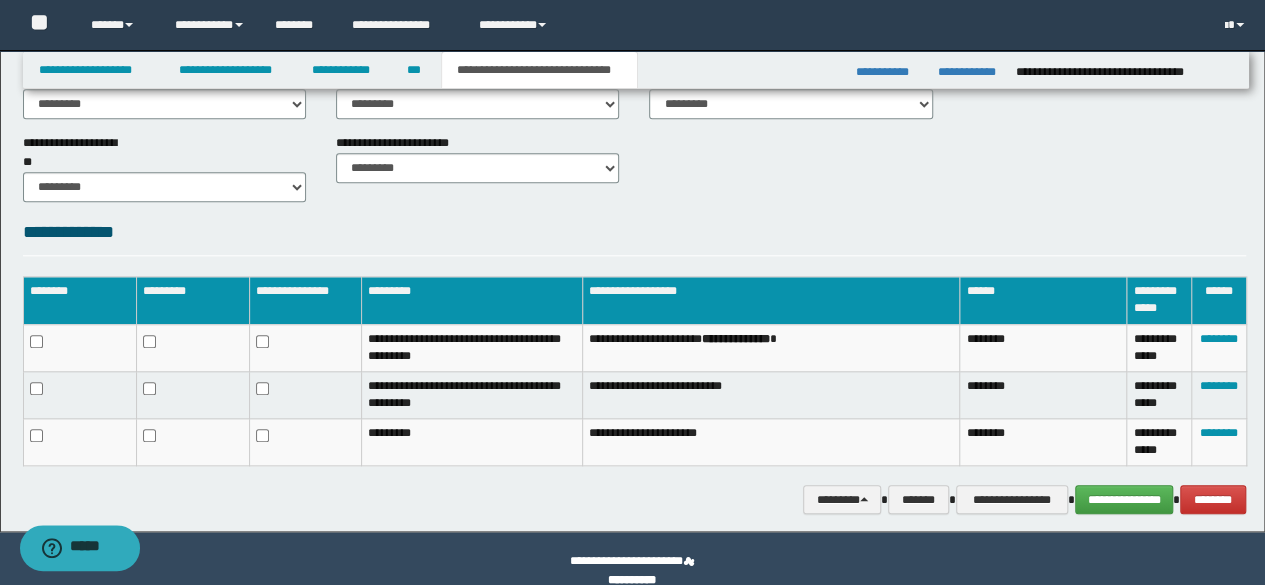 scroll, scrollTop: 890, scrollLeft: 0, axis: vertical 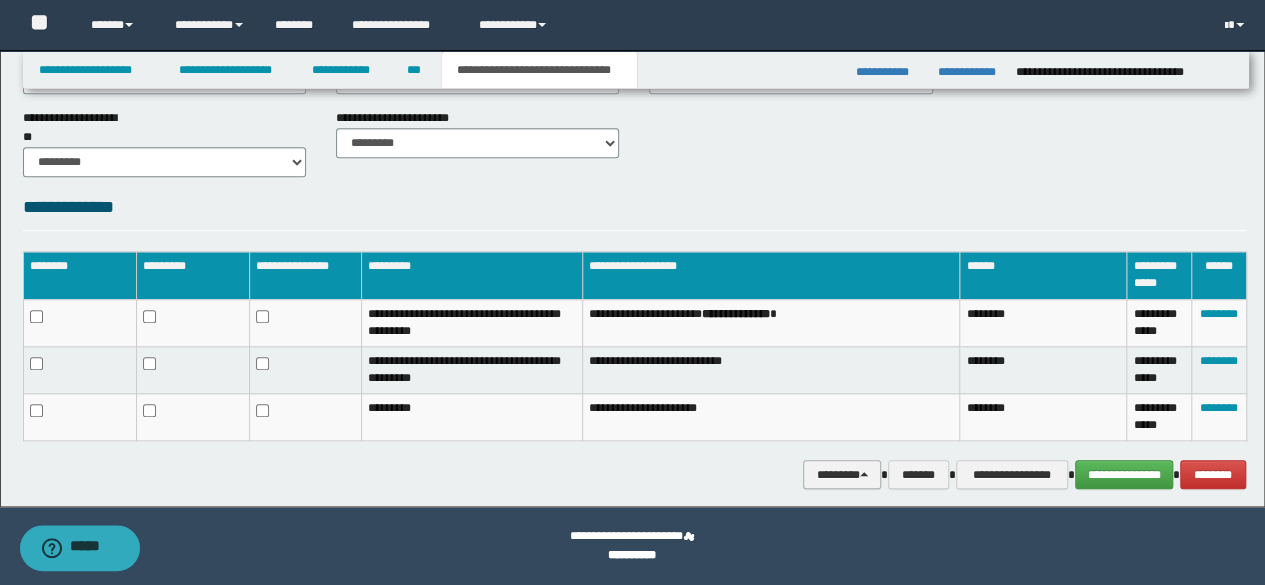 click on "********" at bounding box center [842, 474] 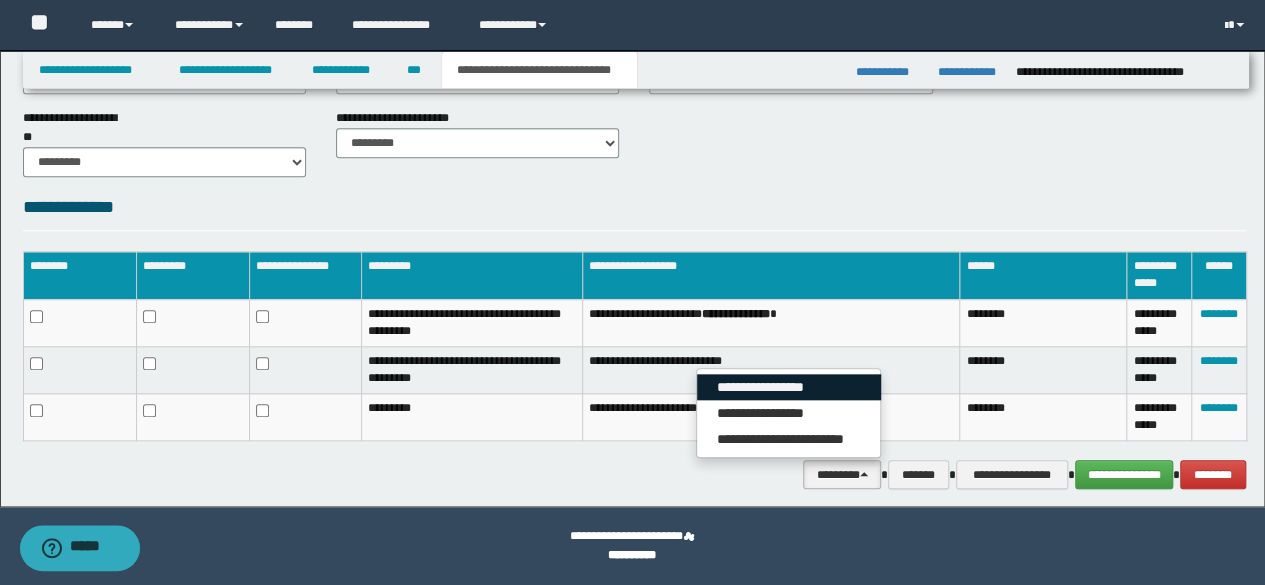 click on "**********" at bounding box center [789, 387] 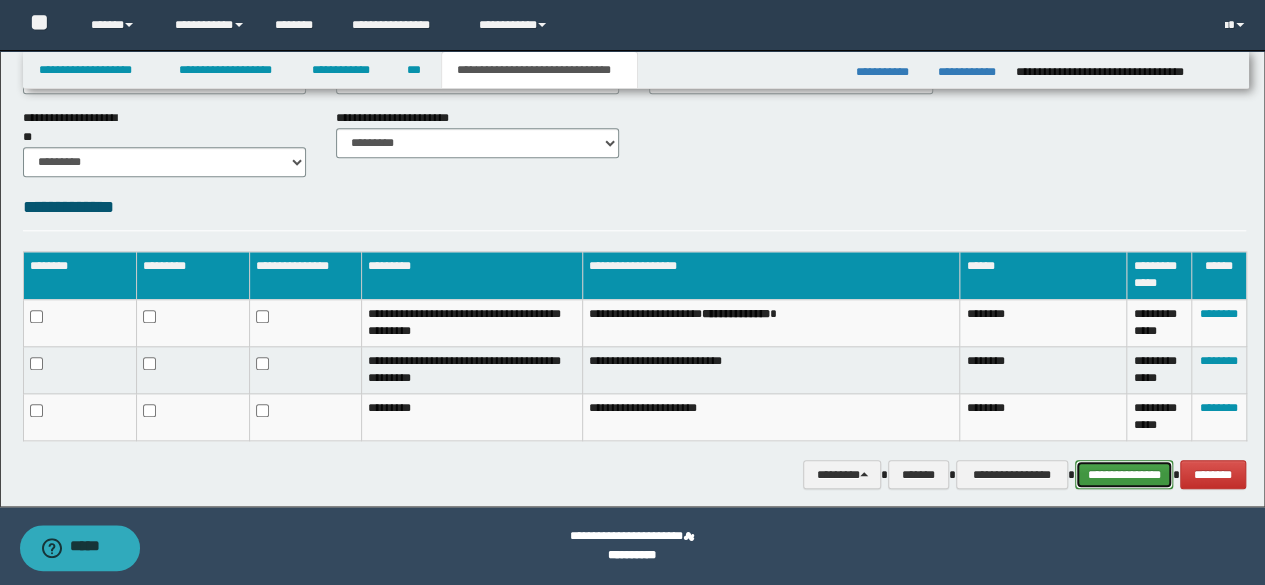 click on "**********" at bounding box center (1124, 474) 